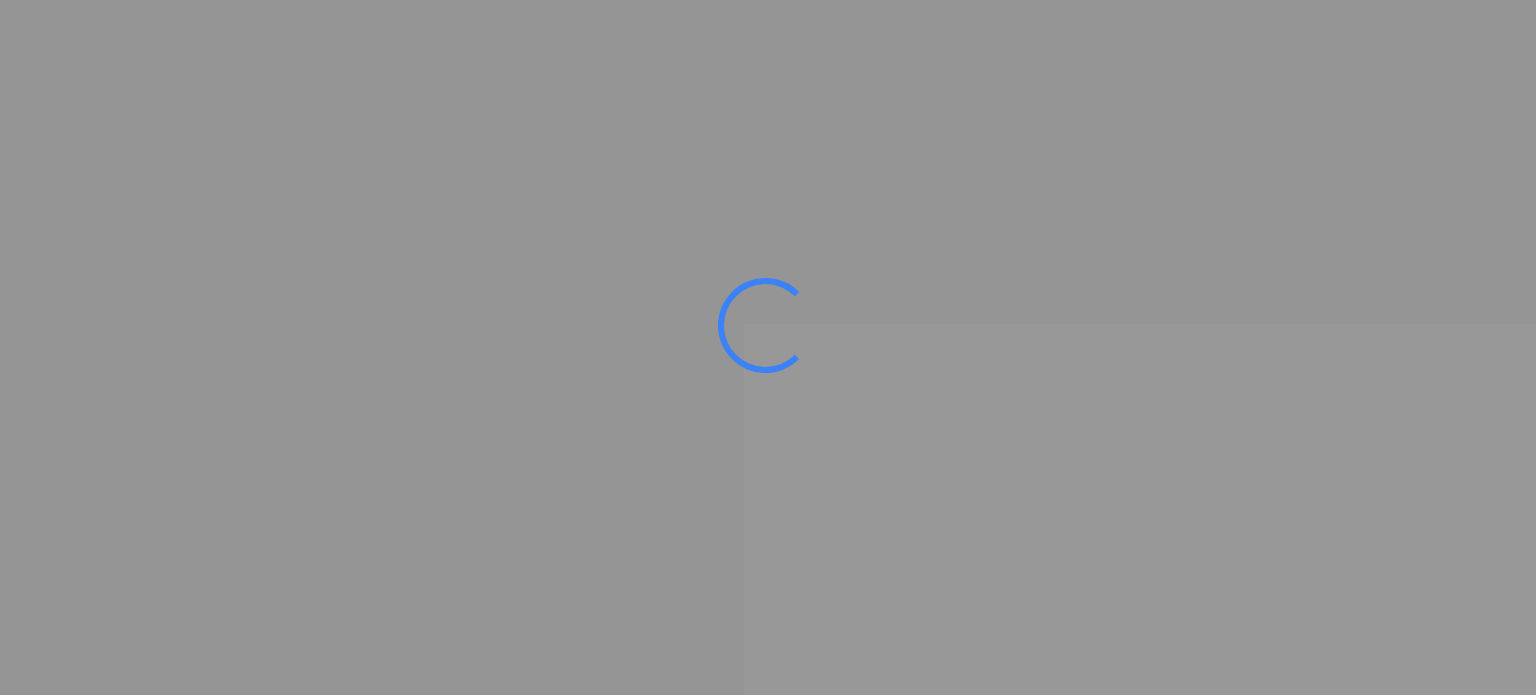 scroll, scrollTop: 0, scrollLeft: 0, axis: both 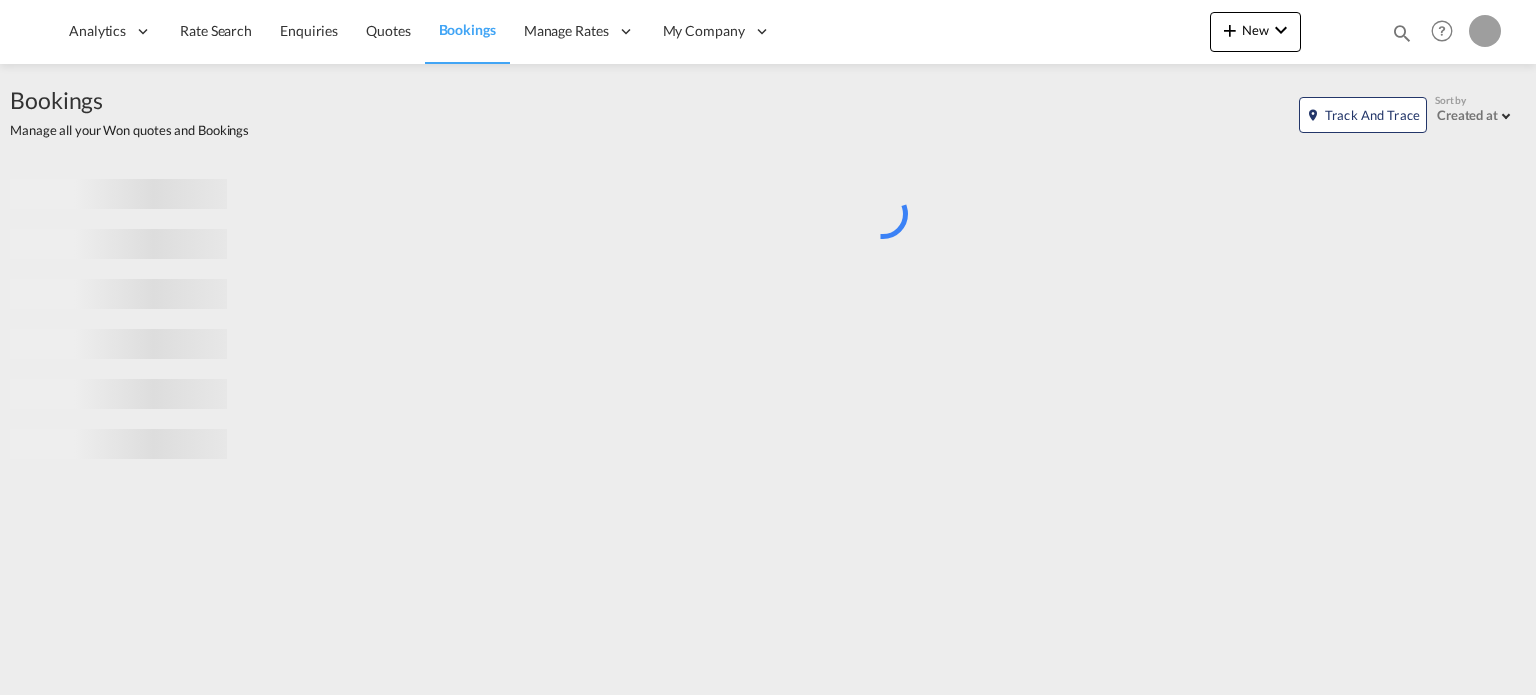 click at bounding box center [1402, 33] 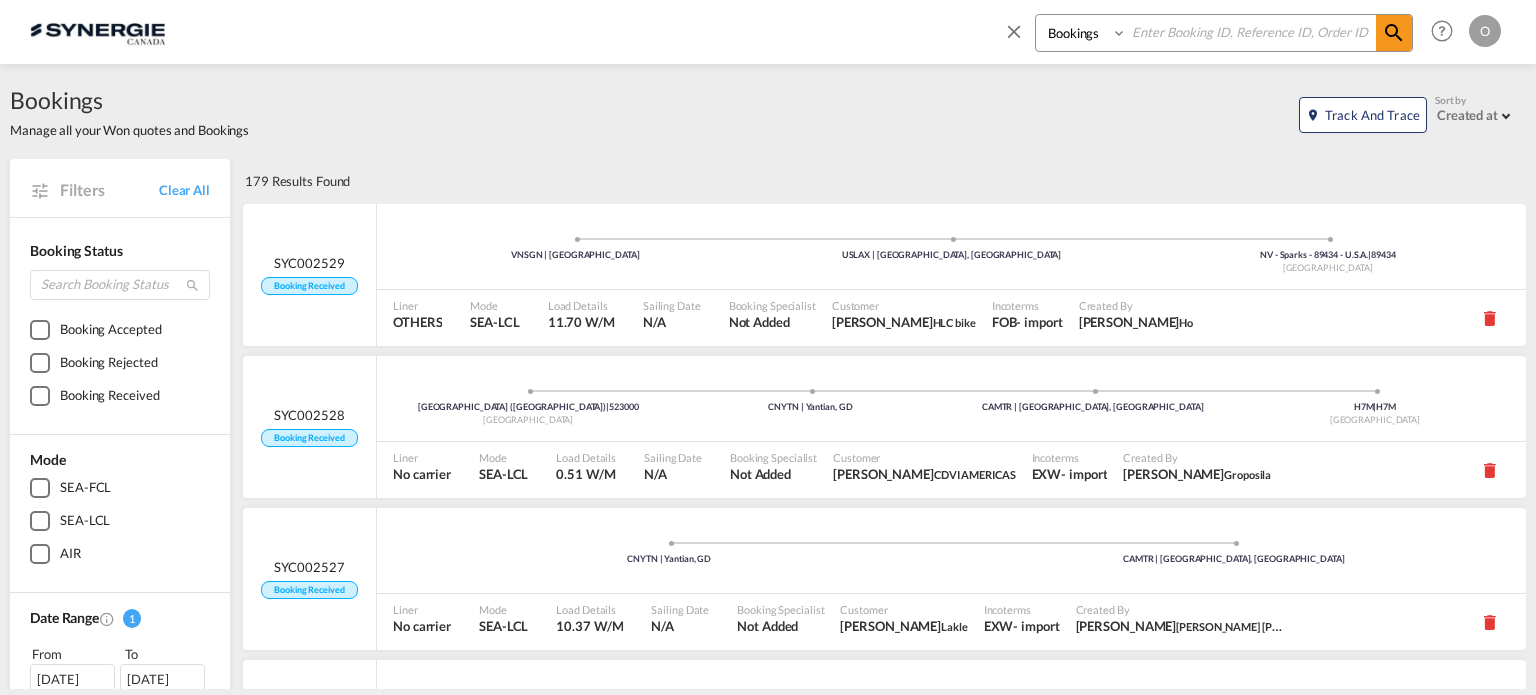 click on "Bookings Quotes Enquiries" at bounding box center [1083, 33] 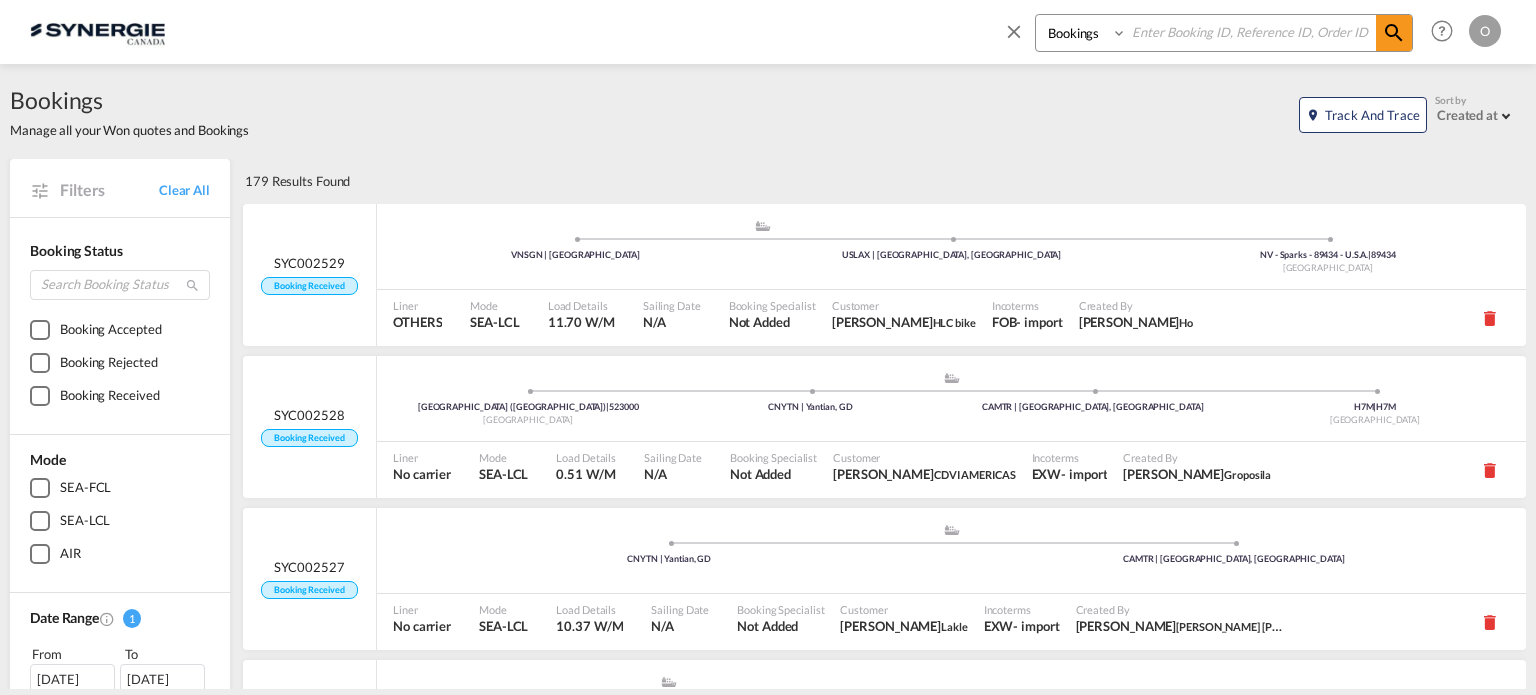 select on "Quotes" 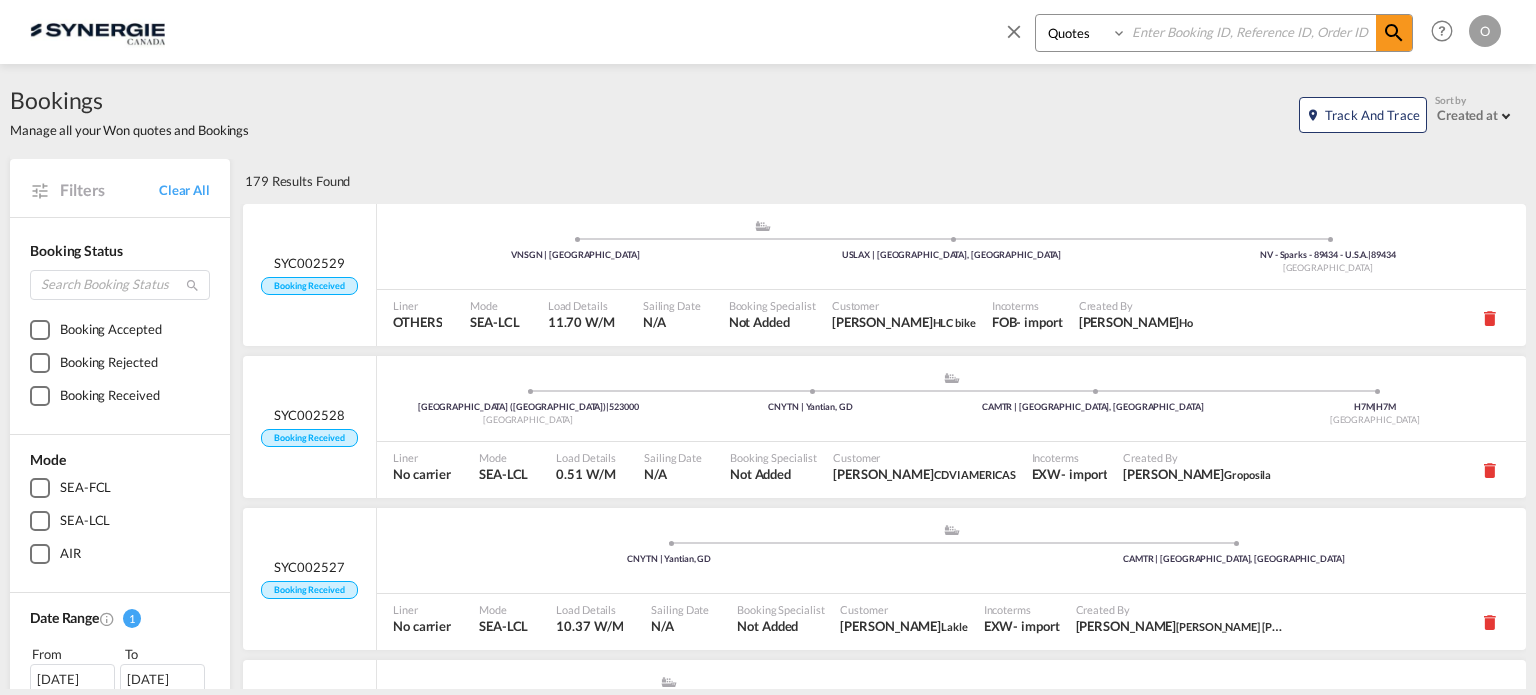 click on "Bookings Quotes Enquiries" at bounding box center (1083, 33) 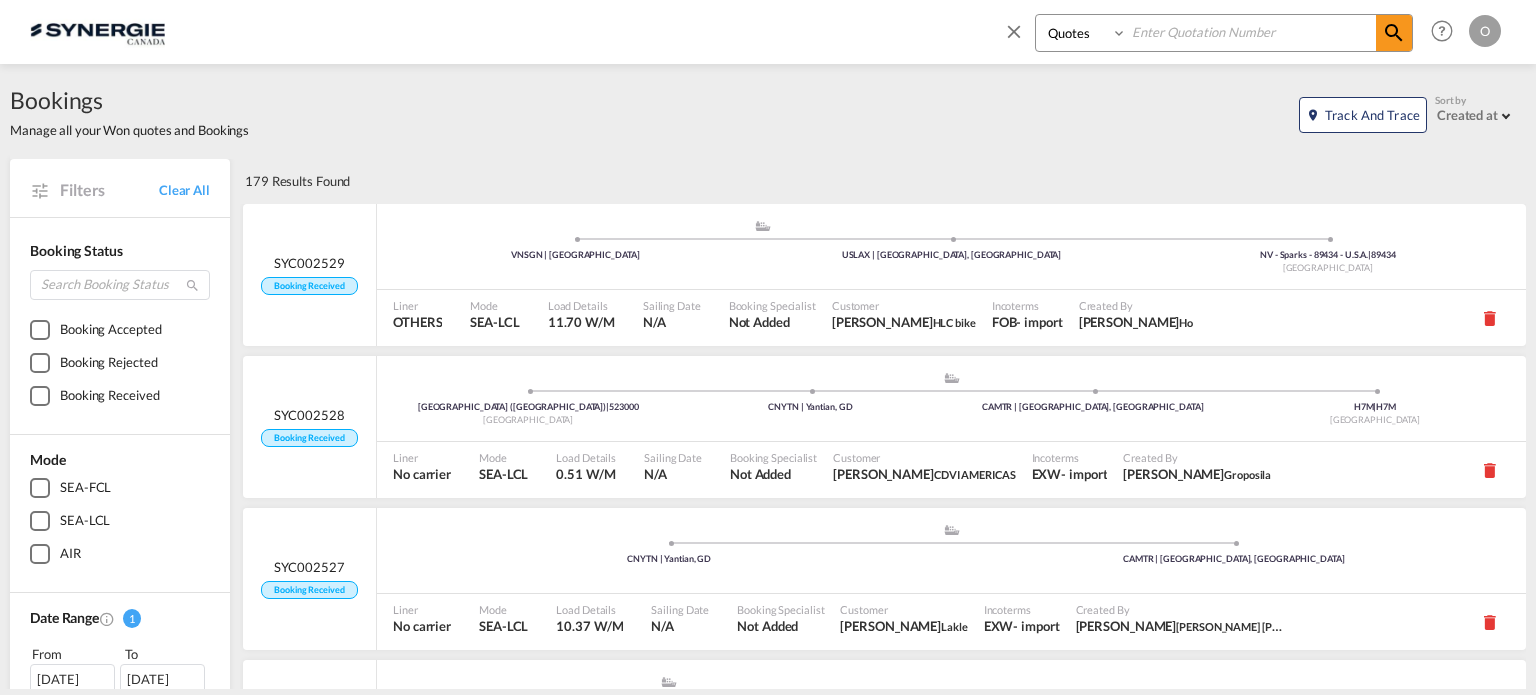 click at bounding box center (1251, 32) 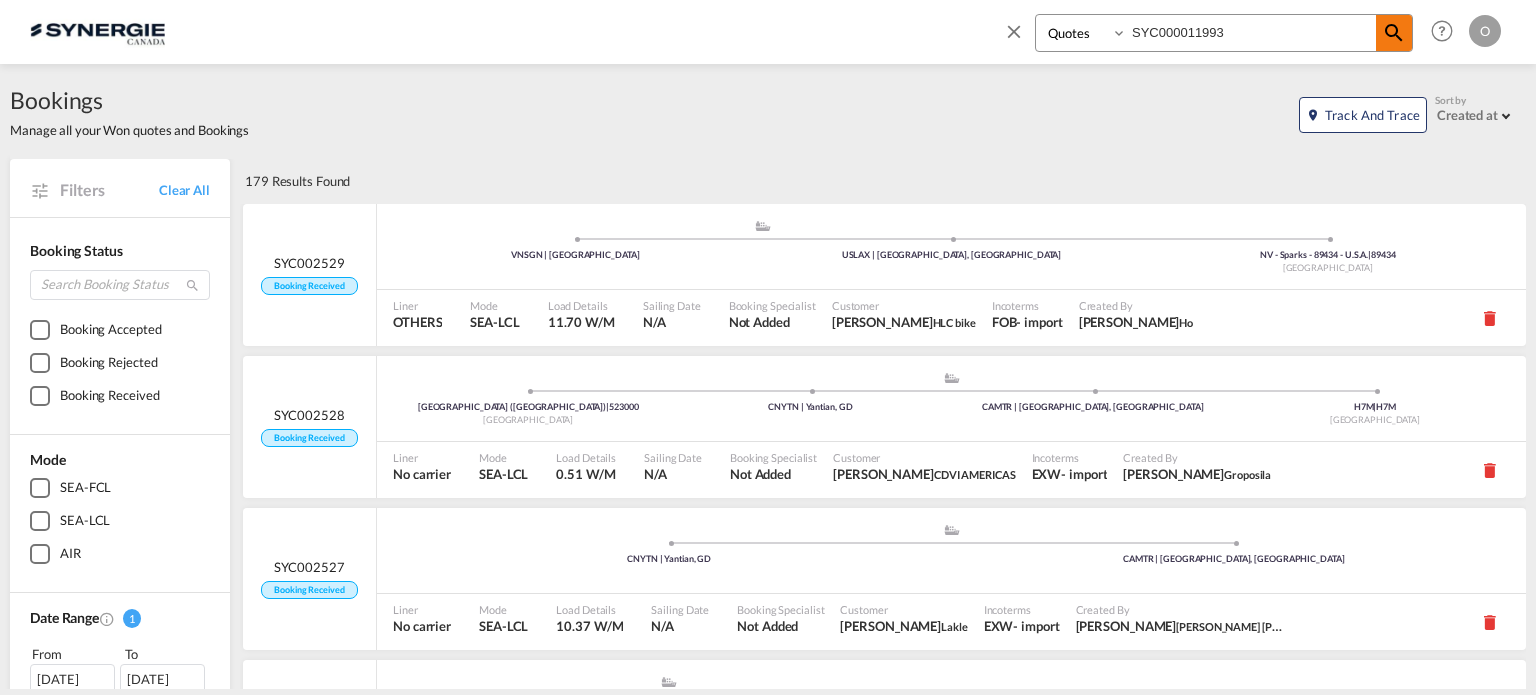 type on "SYC000011993" 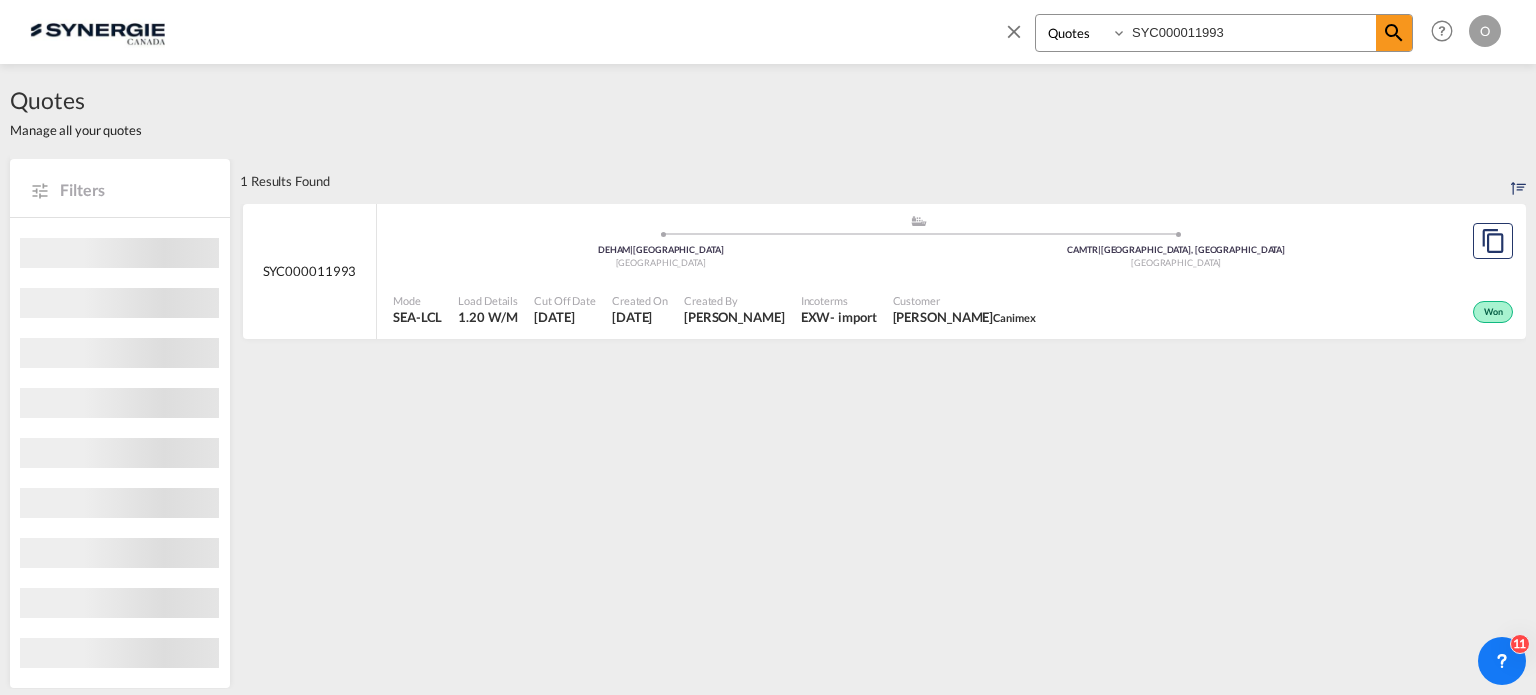 click on "Customer
[PERSON_NAME]
Canimex" at bounding box center [964, 310] 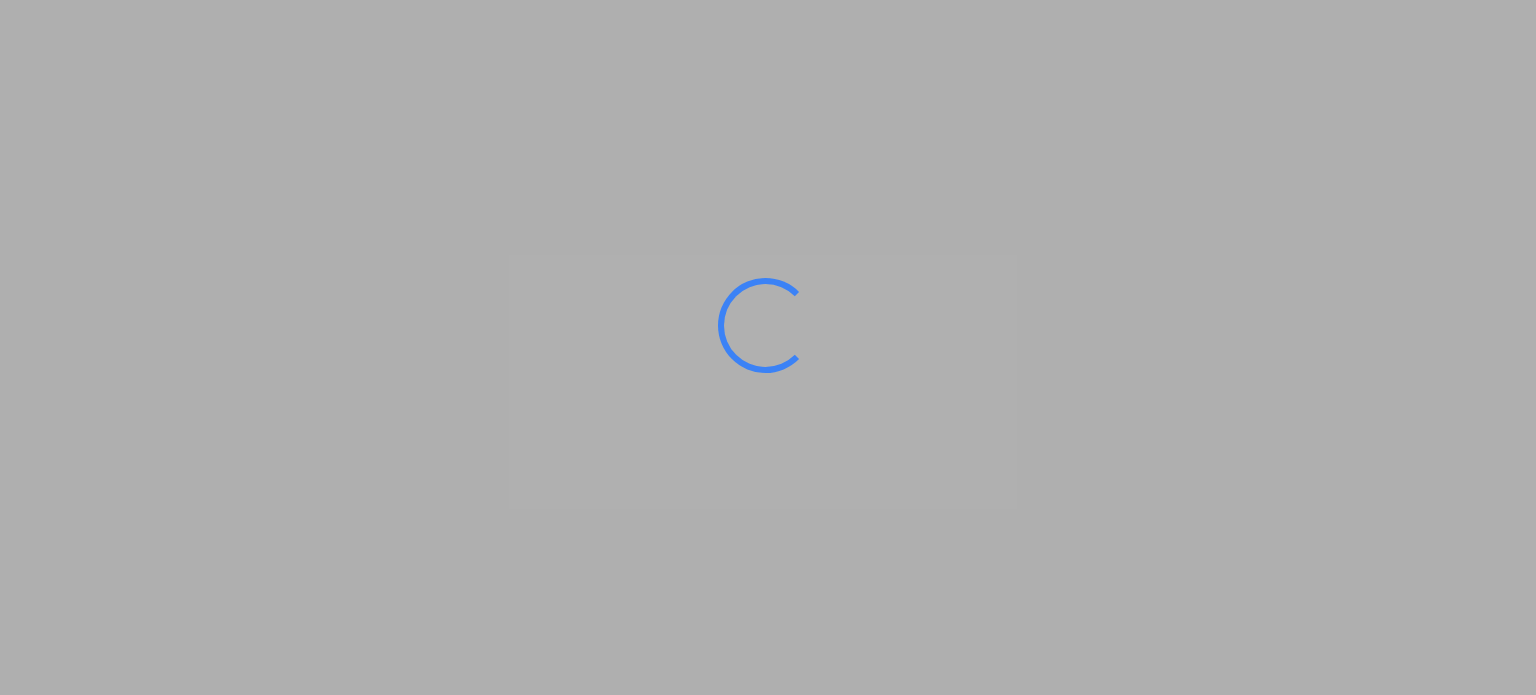 scroll, scrollTop: 0, scrollLeft: 0, axis: both 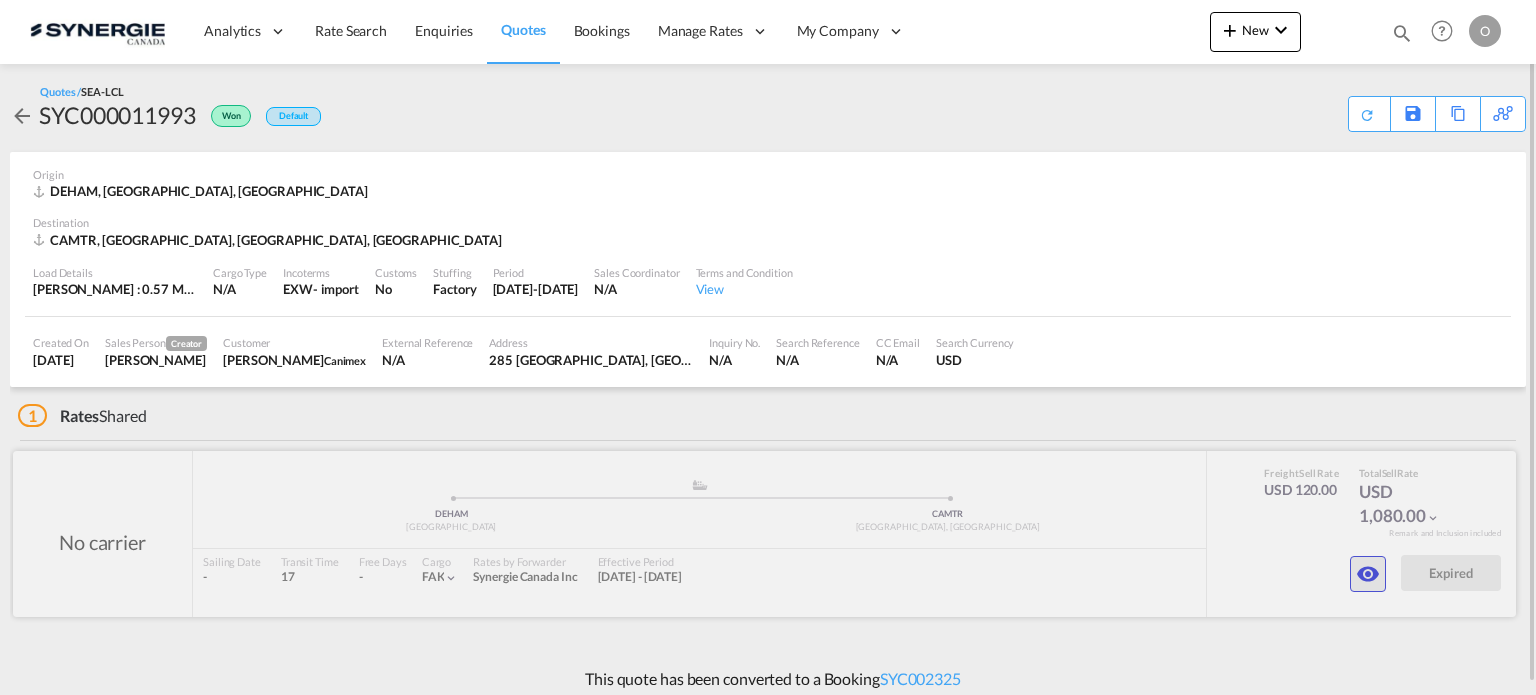 click at bounding box center (1368, 574) 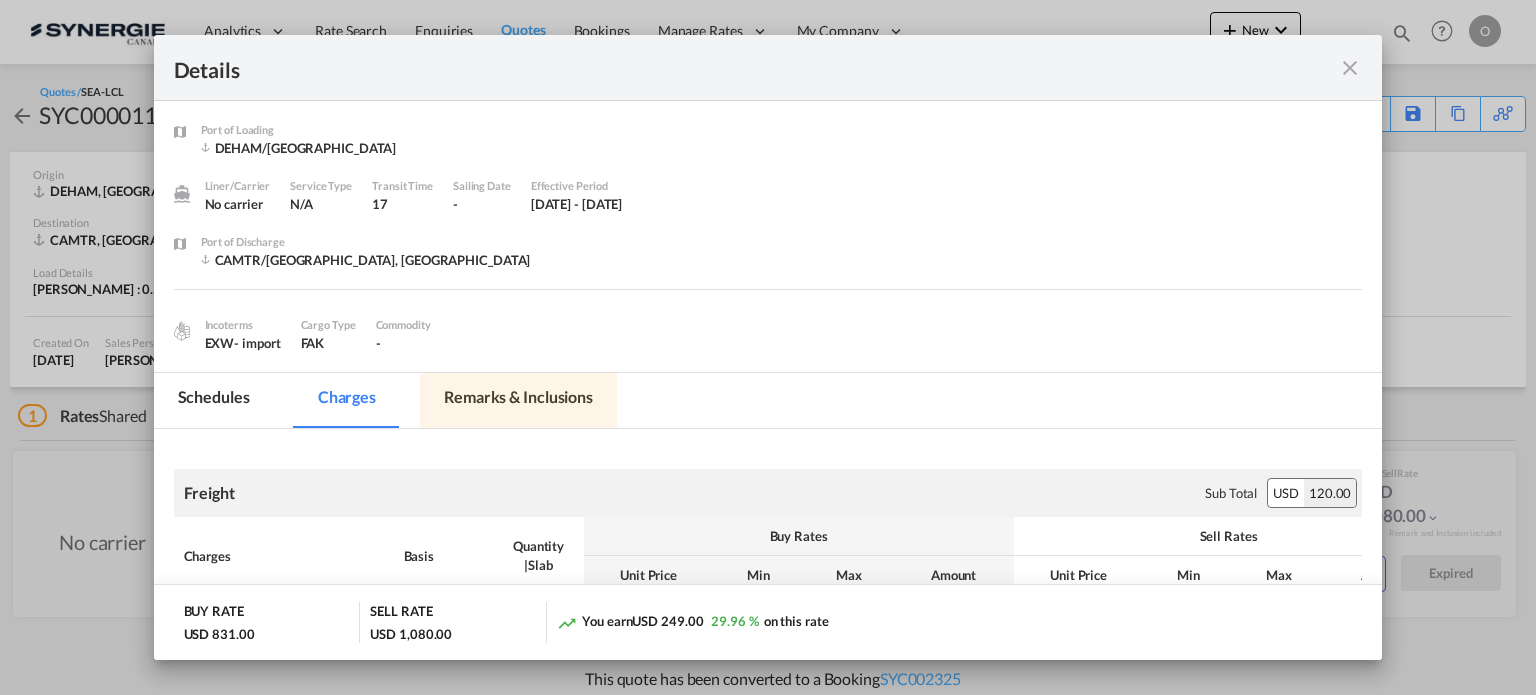 click on "Remarks & Inclusions" at bounding box center (518, 400) 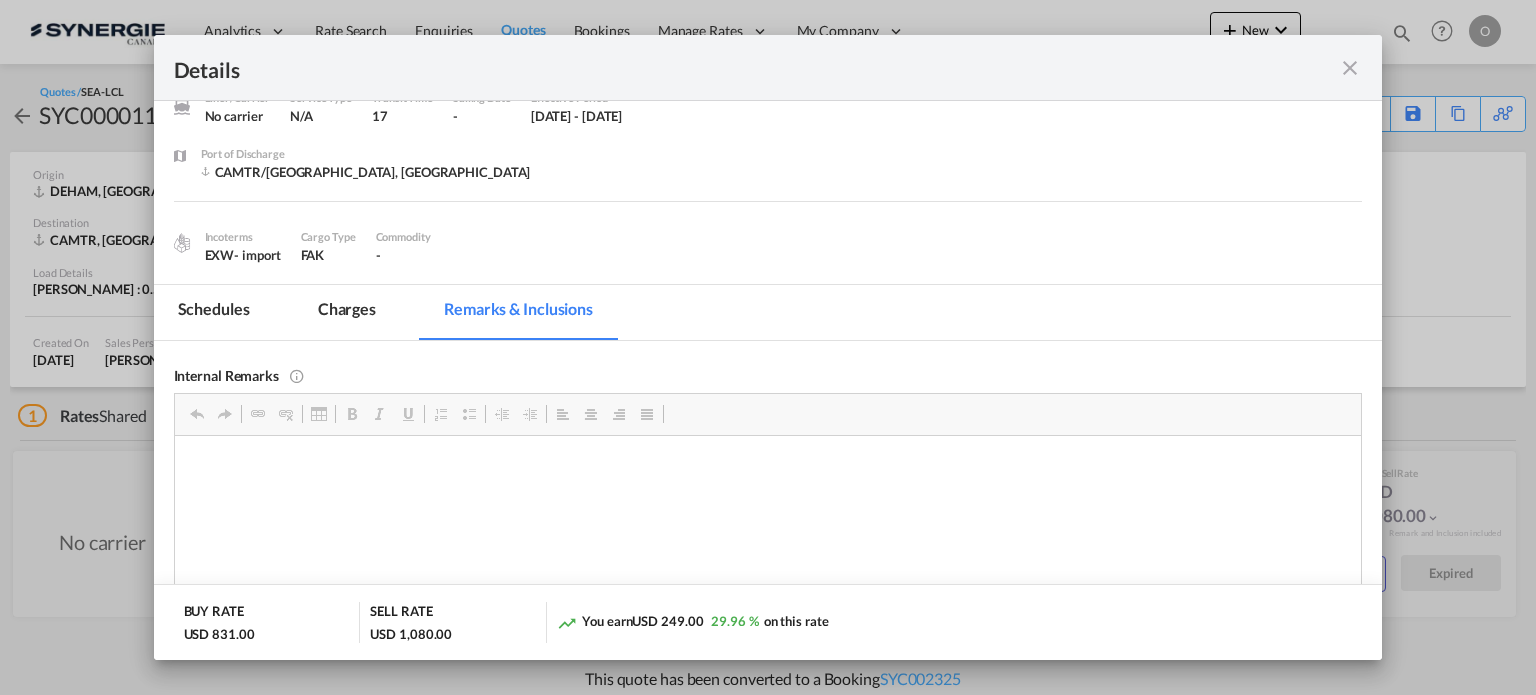 scroll, scrollTop: 88, scrollLeft: 0, axis: vertical 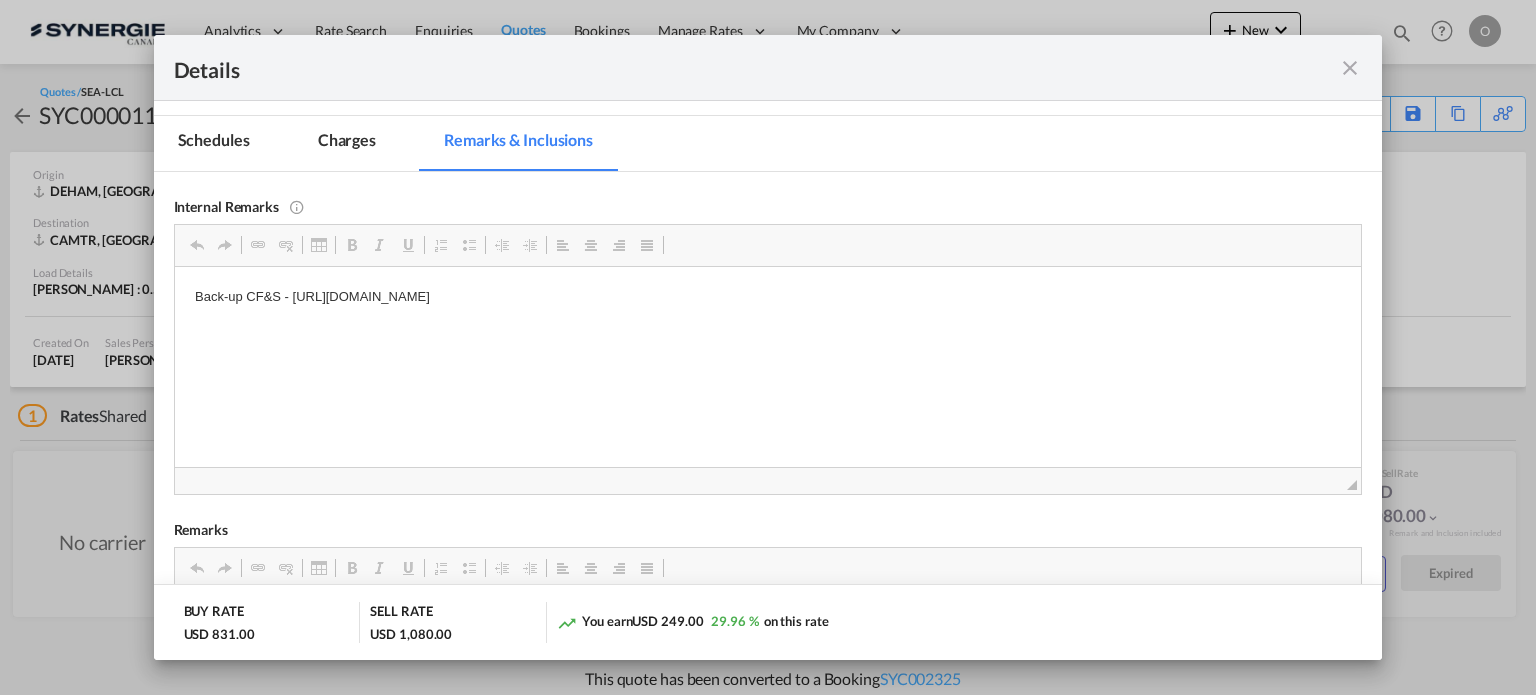 drag, startPoint x: 289, startPoint y: 289, endPoint x: 666, endPoint y: 275, distance: 377.25986 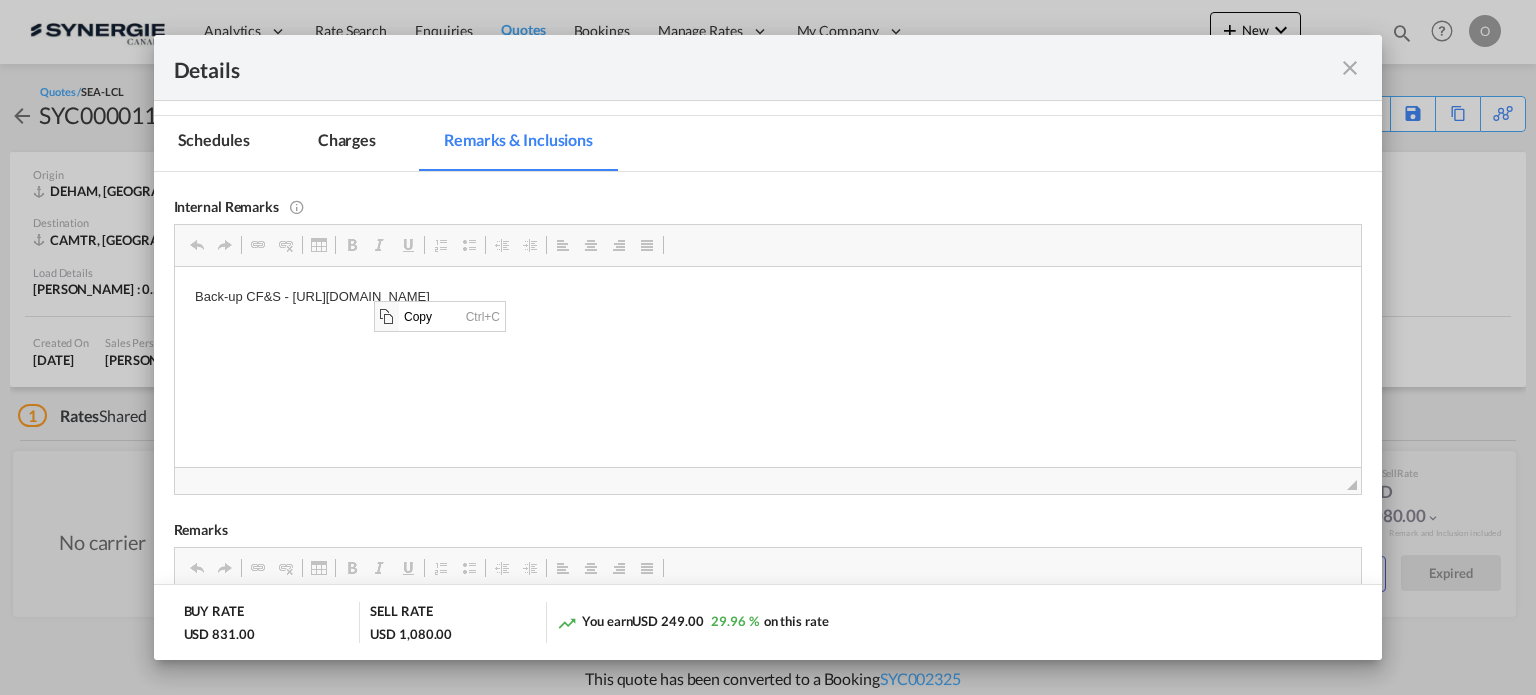 scroll, scrollTop: 0, scrollLeft: 0, axis: both 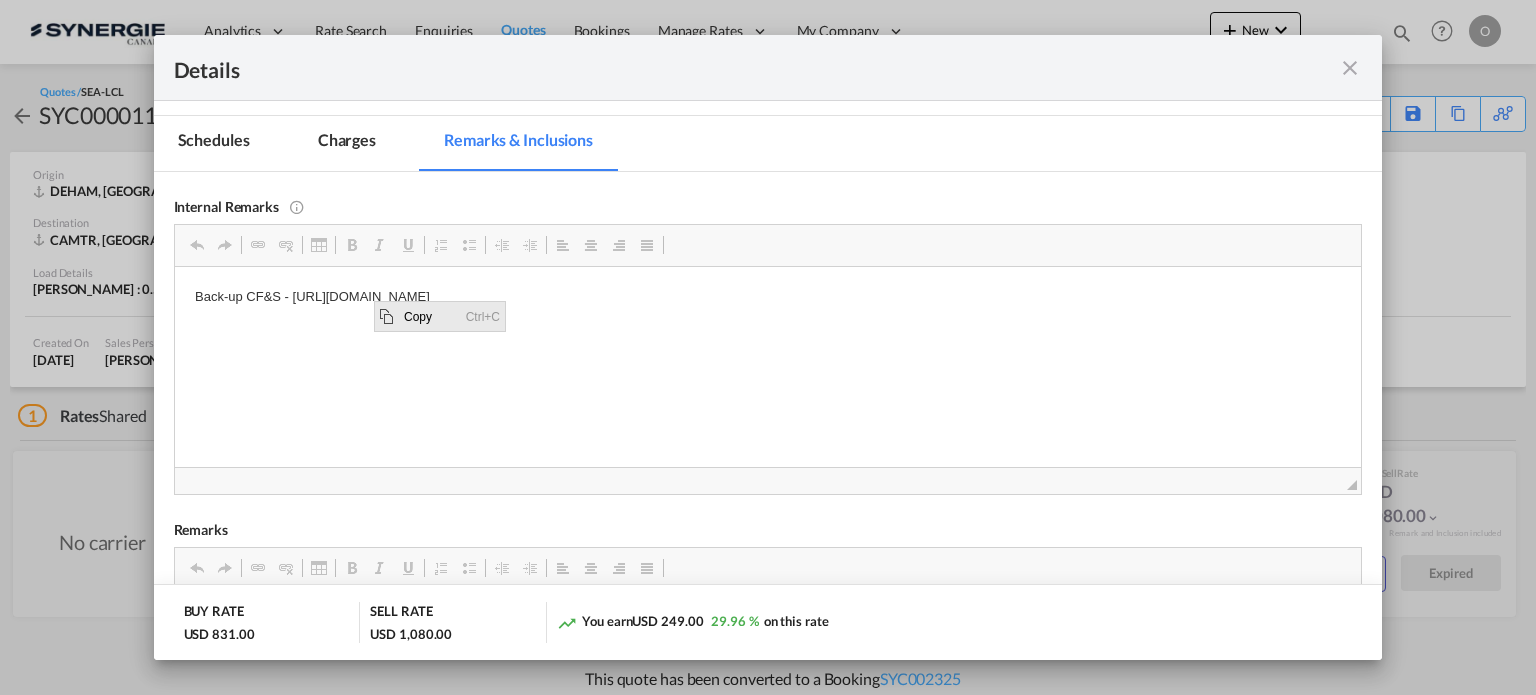 click on "Copy" at bounding box center [430, 316] 